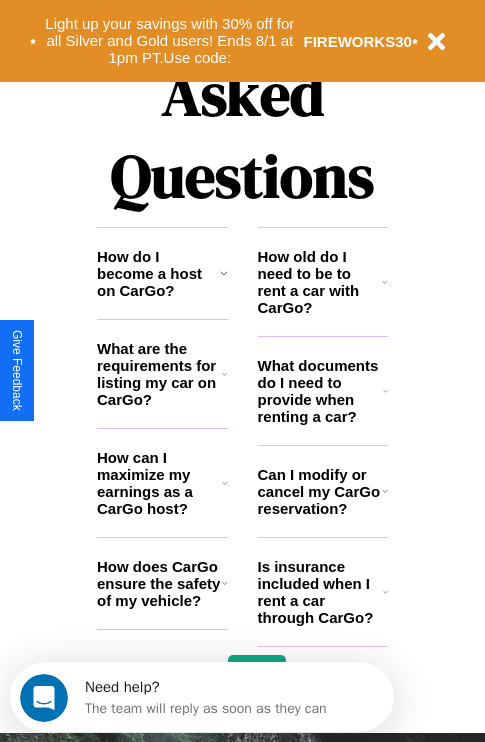 scroll, scrollTop: 2423, scrollLeft: 0, axis: vertical 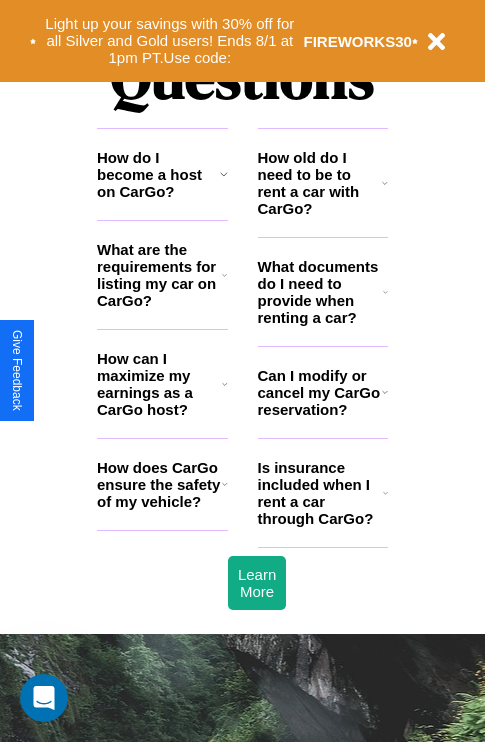 click on "Is insurance included when I rent a car through CarGo?" at bounding box center (320, 493) 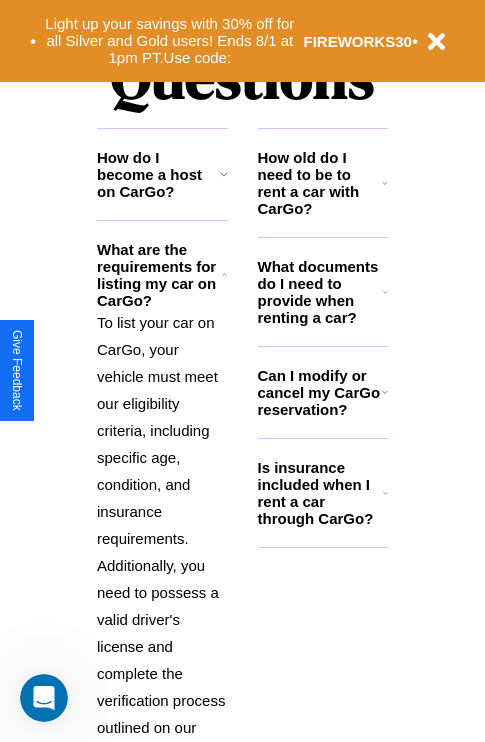 click on "What documents do I need to provide when renting a car?" at bounding box center [321, 292] 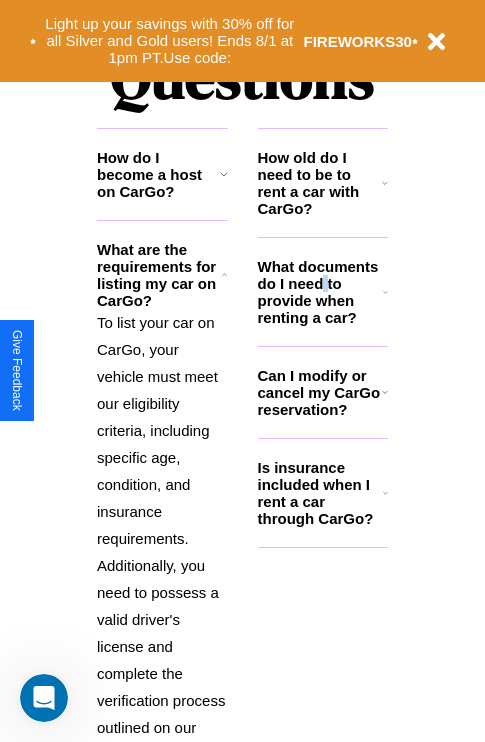 click on "What documents do I need to provide when renting a car?" at bounding box center [321, 292] 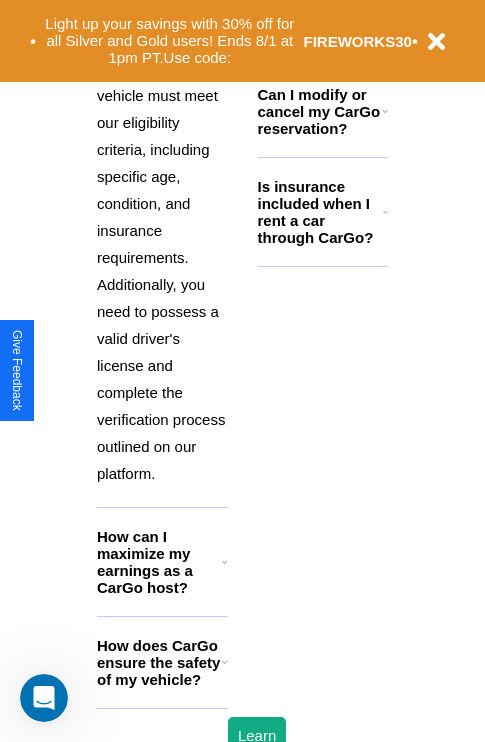 click on "How does CarGo ensure the safety of my vehicle?" at bounding box center [159, 662] 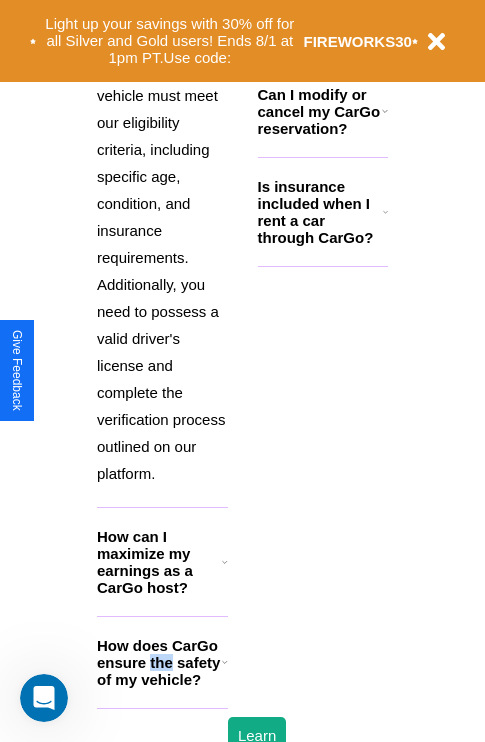 scroll, scrollTop: 1896, scrollLeft: 0, axis: vertical 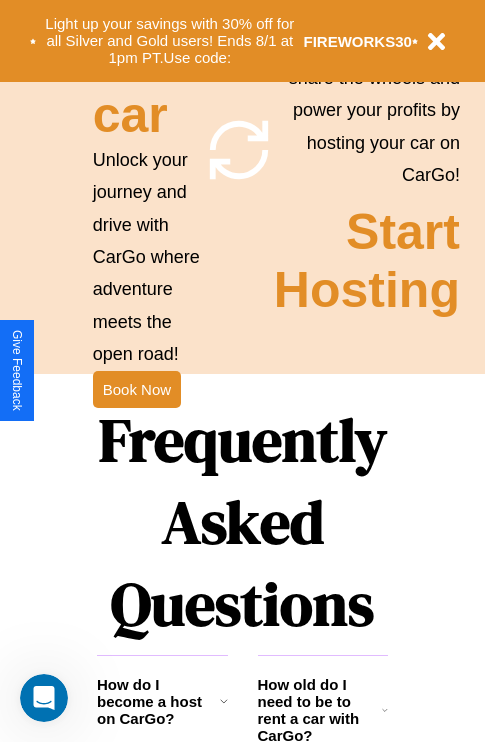 click 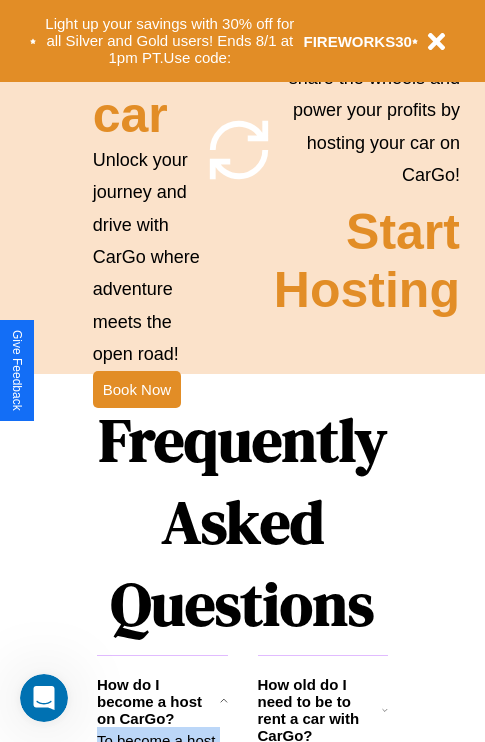 scroll, scrollTop: 2152, scrollLeft: 0, axis: vertical 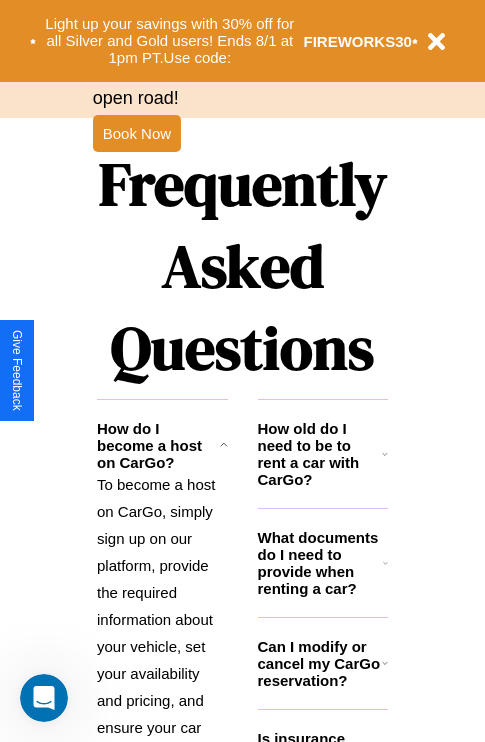 click on "Can I modify or cancel my CarGo reservation?" at bounding box center [320, 663] 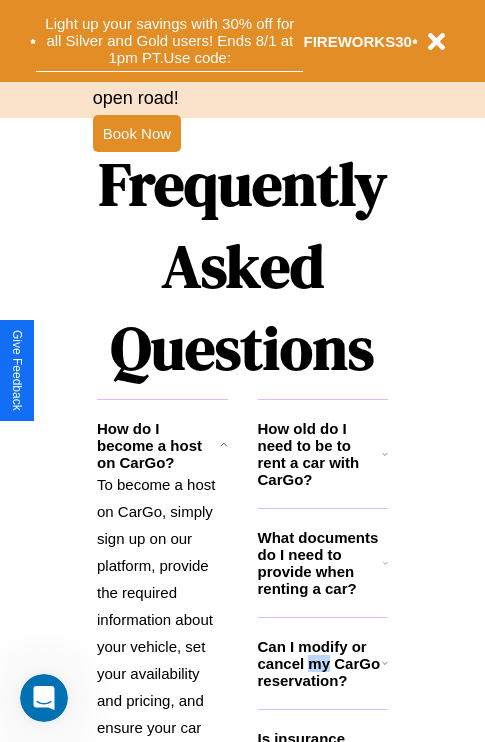 click on "Light up your savings with 30% off for all Silver and Gold users! Ends 8/1 at 1pm PT.  Use code:" at bounding box center [169, 41] 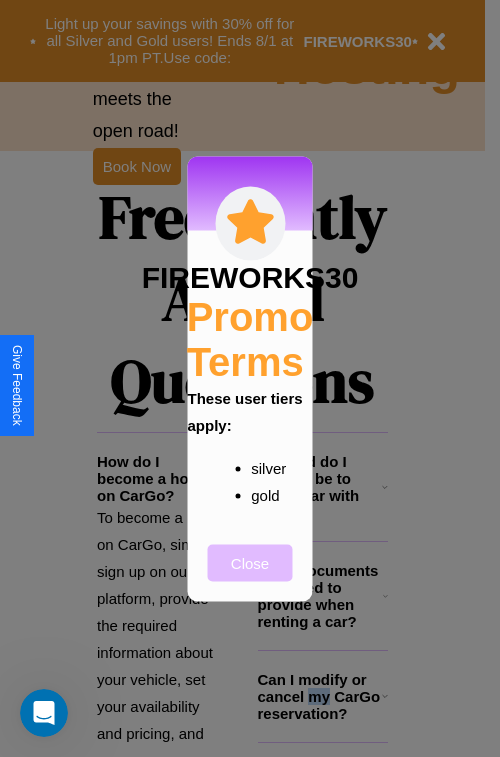 click on "Close" at bounding box center (250, 562) 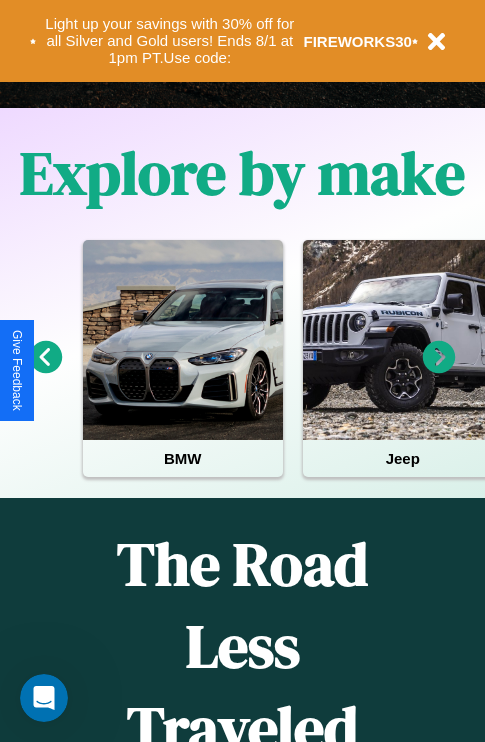 scroll, scrollTop: 0, scrollLeft: 0, axis: both 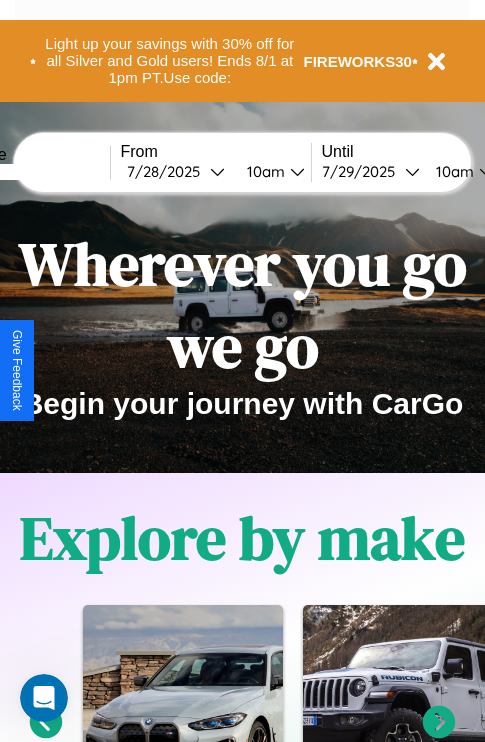 click at bounding box center [35, 172] 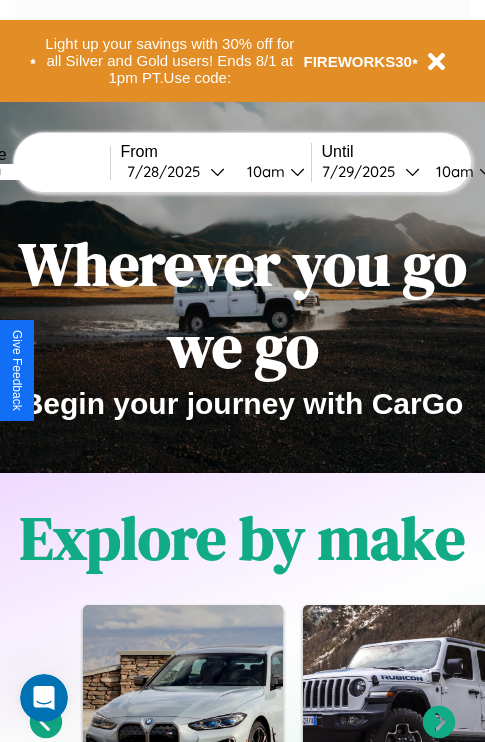 type on "*******" 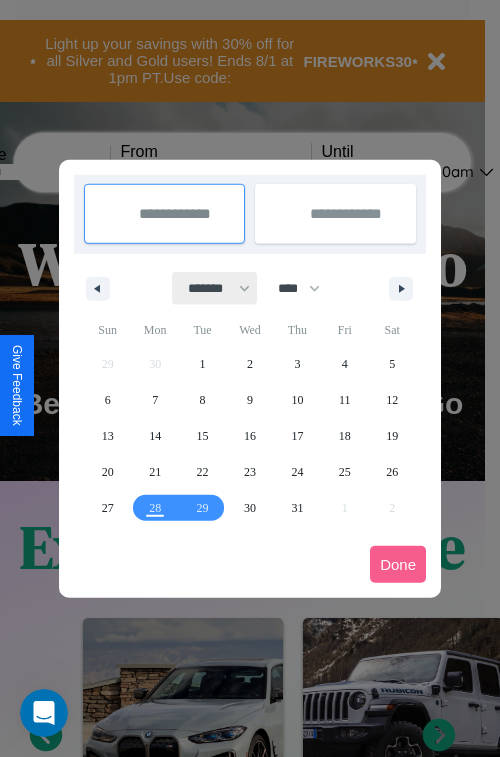 click on "******* ******** ***** ***** *** **** **** ****** ********* ******* ******** ********" at bounding box center (215, 288) 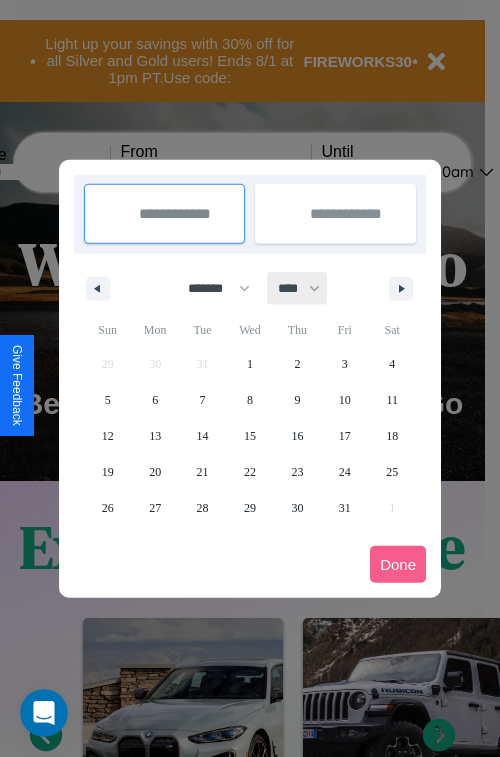 click on "**** **** **** **** **** **** **** **** **** **** **** **** **** **** **** **** **** **** **** **** **** **** **** **** **** **** **** **** **** **** **** **** **** **** **** **** **** **** **** **** **** **** **** **** **** **** **** **** **** **** **** **** **** **** **** **** **** **** **** **** **** **** **** **** **** **** **** **** **** **** **** **** **** **** **** **** **** **** **** **** **** **** **** **** **** **** **** **** **** **** **** **** **** **** **** **** **** **** **** **** **** **** **** **** **** **** **** **** **** **** **** **** **** **** **** **** **** **** **** **** ****" at bounding box center (298, 288) 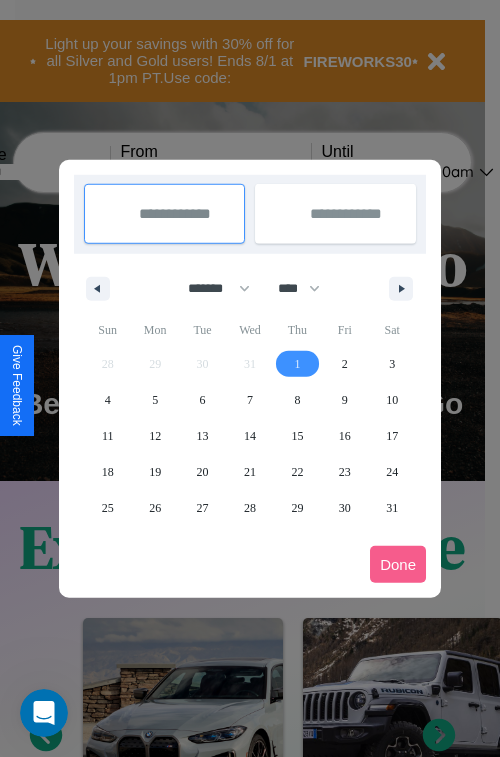 click on "1" at bounding box center [297, 364] 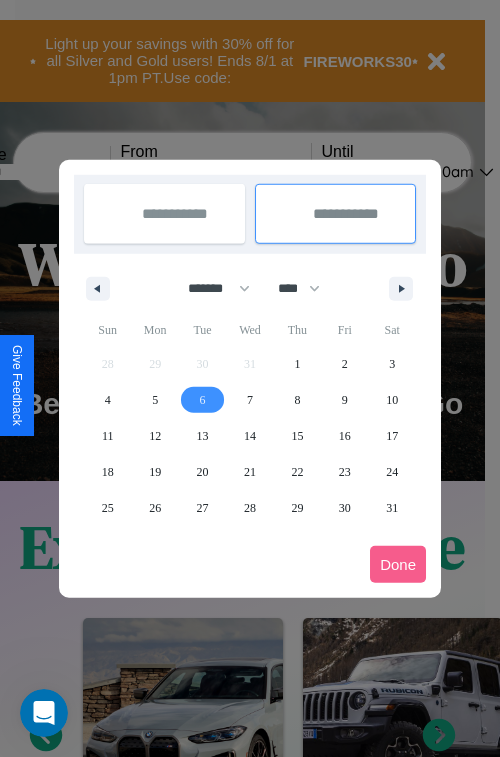 click on "6" at bounding box center (203, 400) 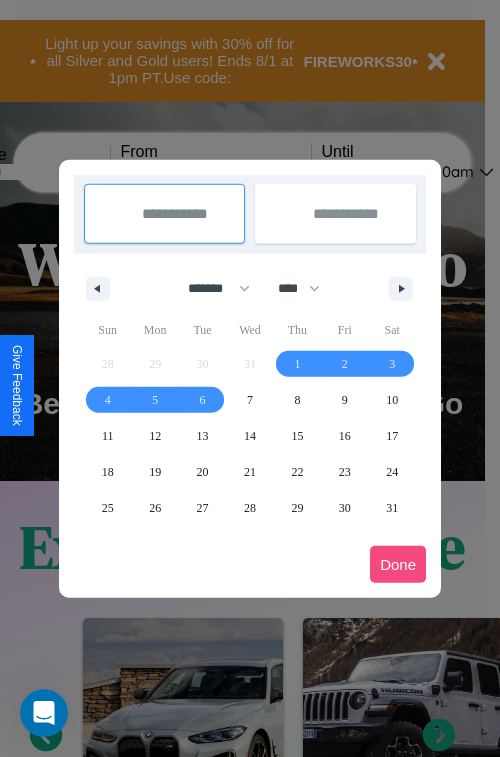click on "Done" at bounding box center [398, 564] 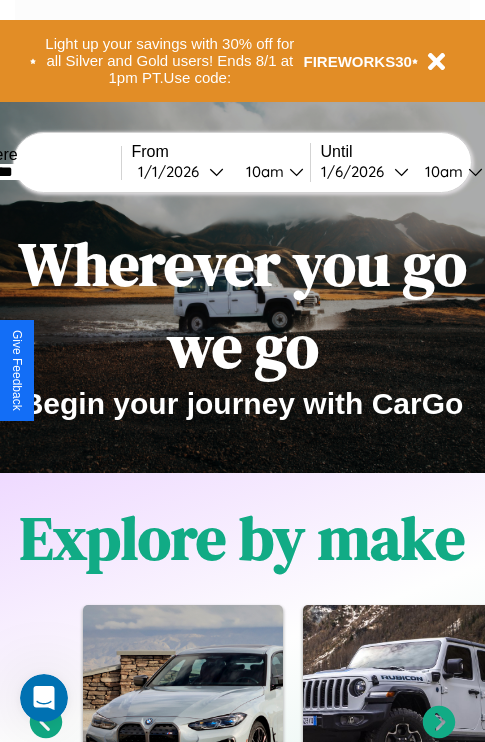 click on "10am" at bounding box center (262, 171) 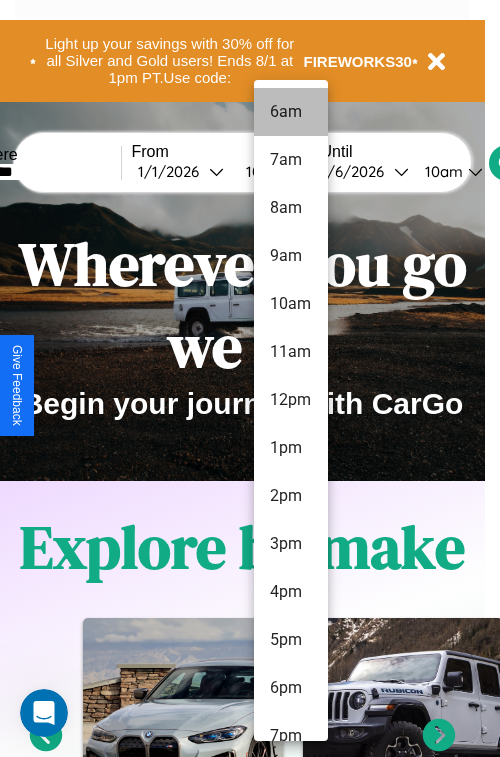 click on "6am" at bounding box center (291, 112) 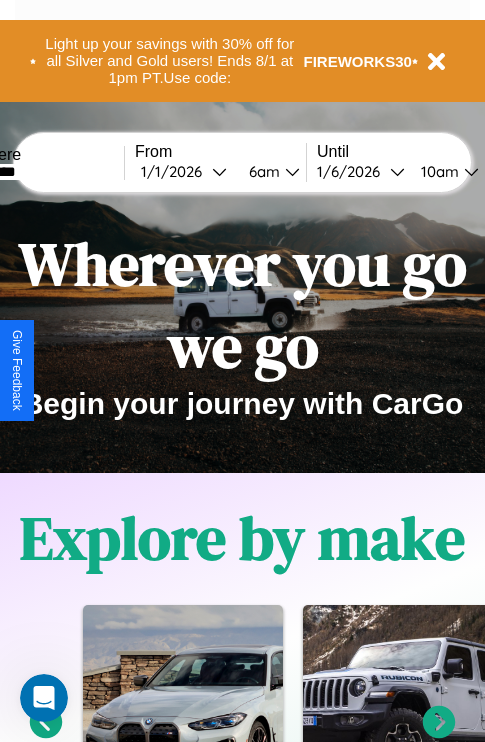 scroll, scrollTop: 0, scrollLeft: 61, axis: horizontal 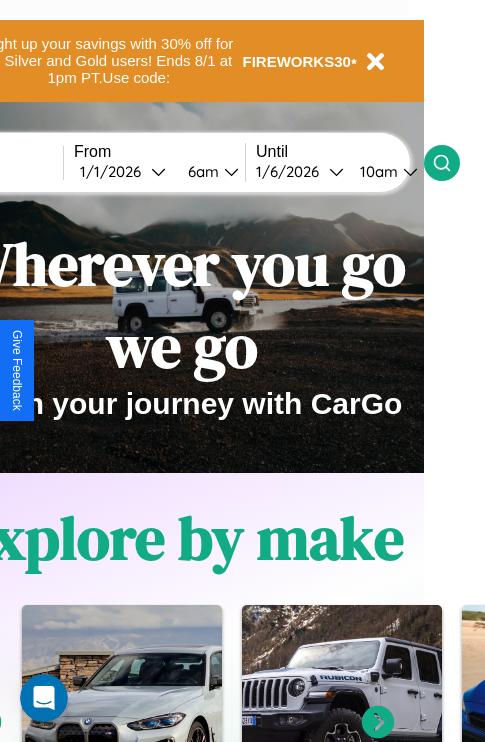 click 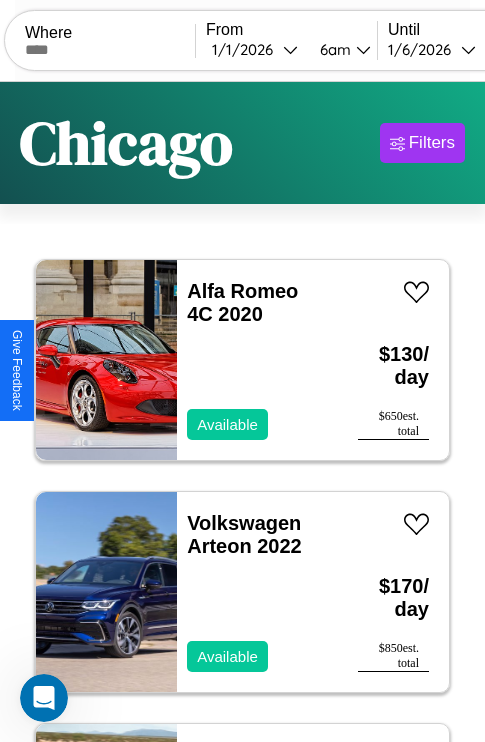 scroll, scrollTop: 66, scrollLeft: 0, axis: vertical 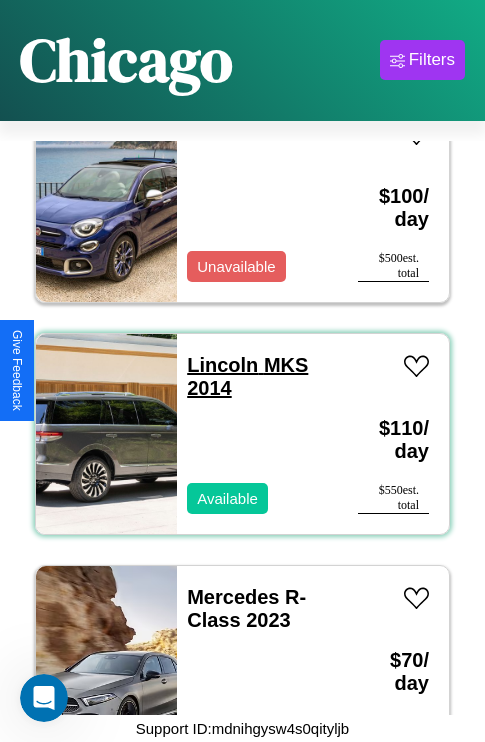 click on "[BRAND] [MODEL] [YEAR]" at bounding box center [247, 376] 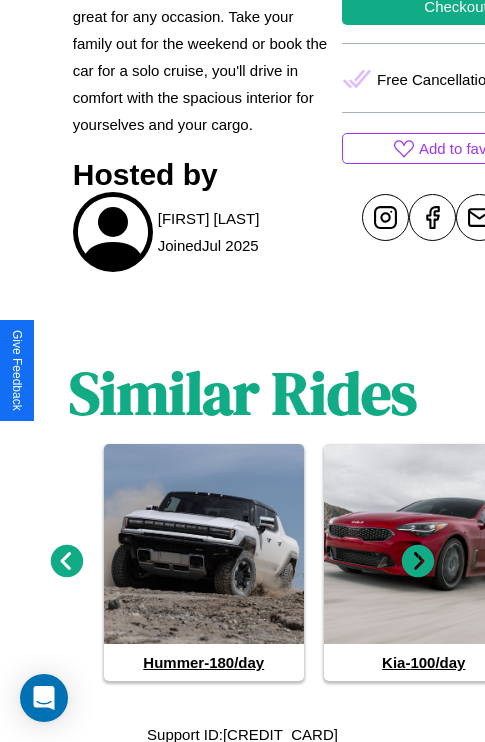 scroll, scrollTop: 829, scrollLeft: 0, axis: vertical 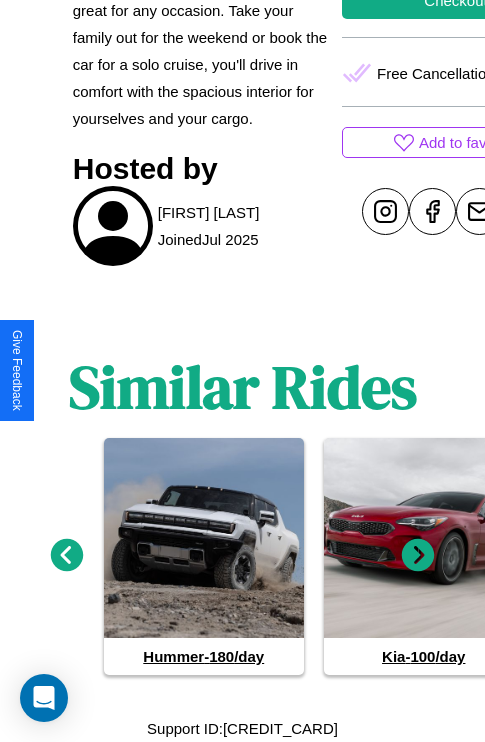 click 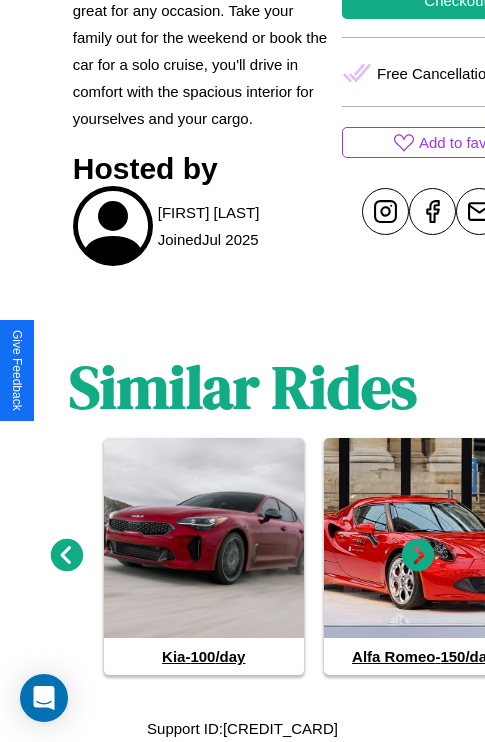 click 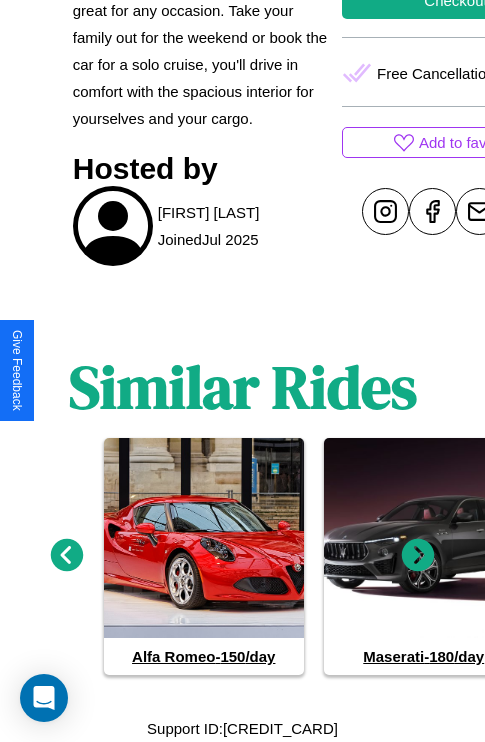 click 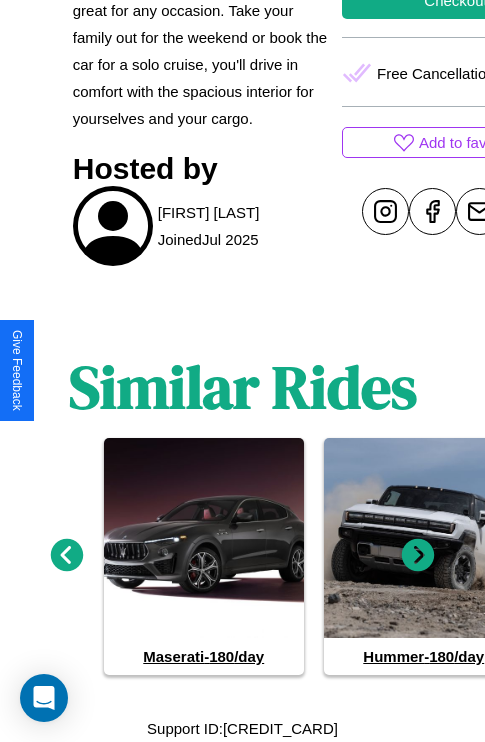 click 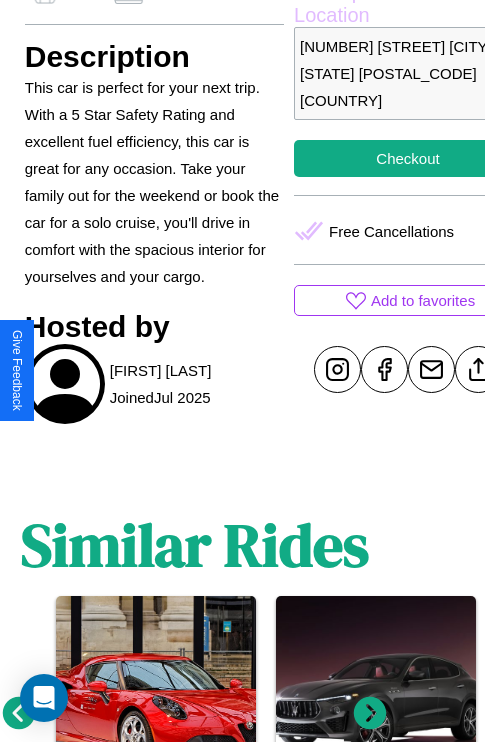 scroll, scrollTop: 670, scrollLeft: 48, axis: both 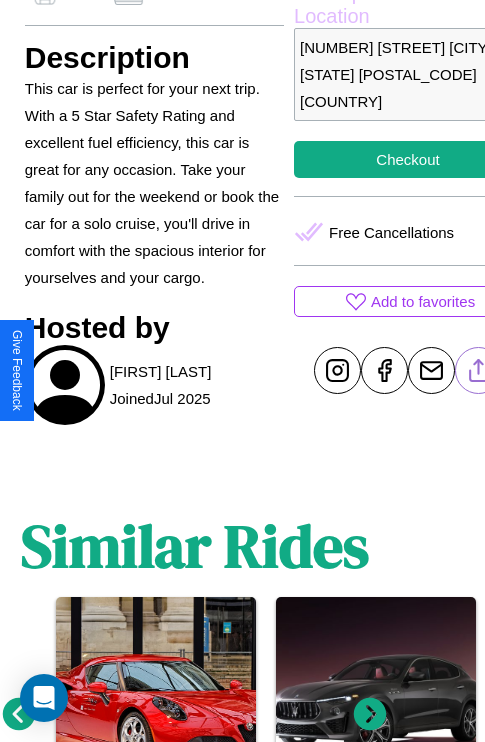 click 